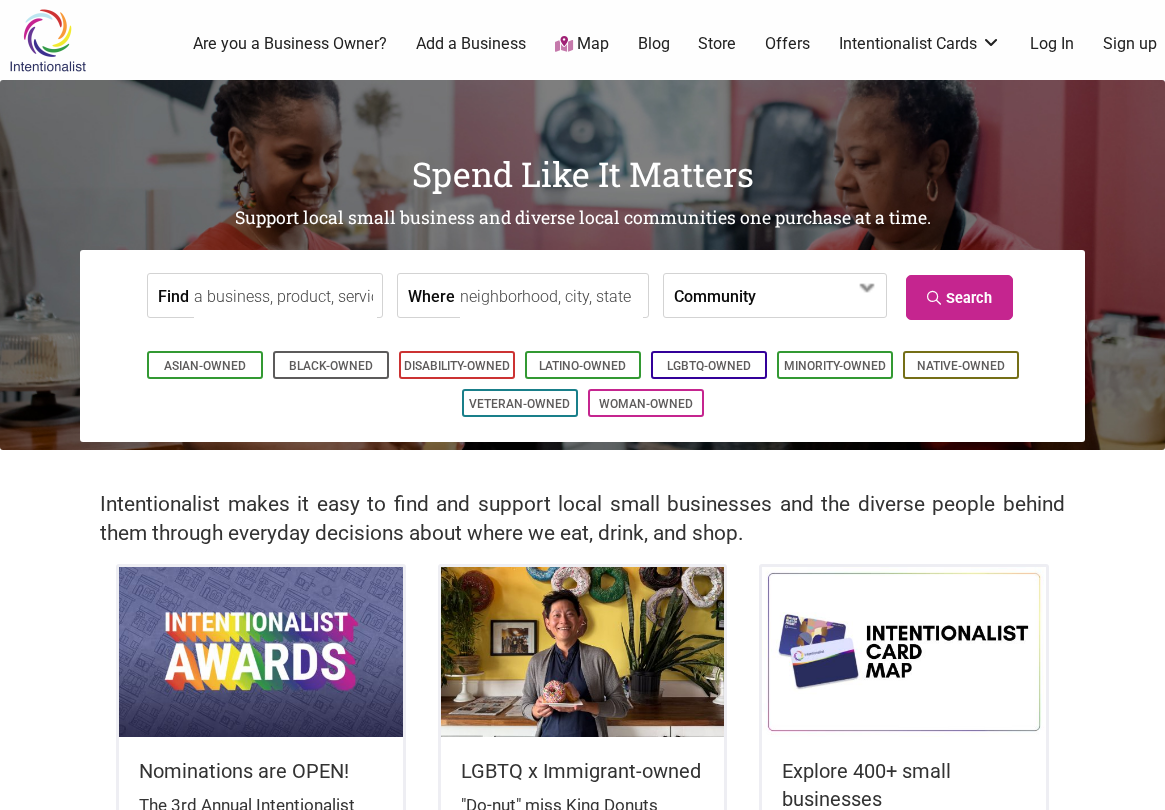scroll, scrollTop: 0, scrollLeft: 0, axis: both 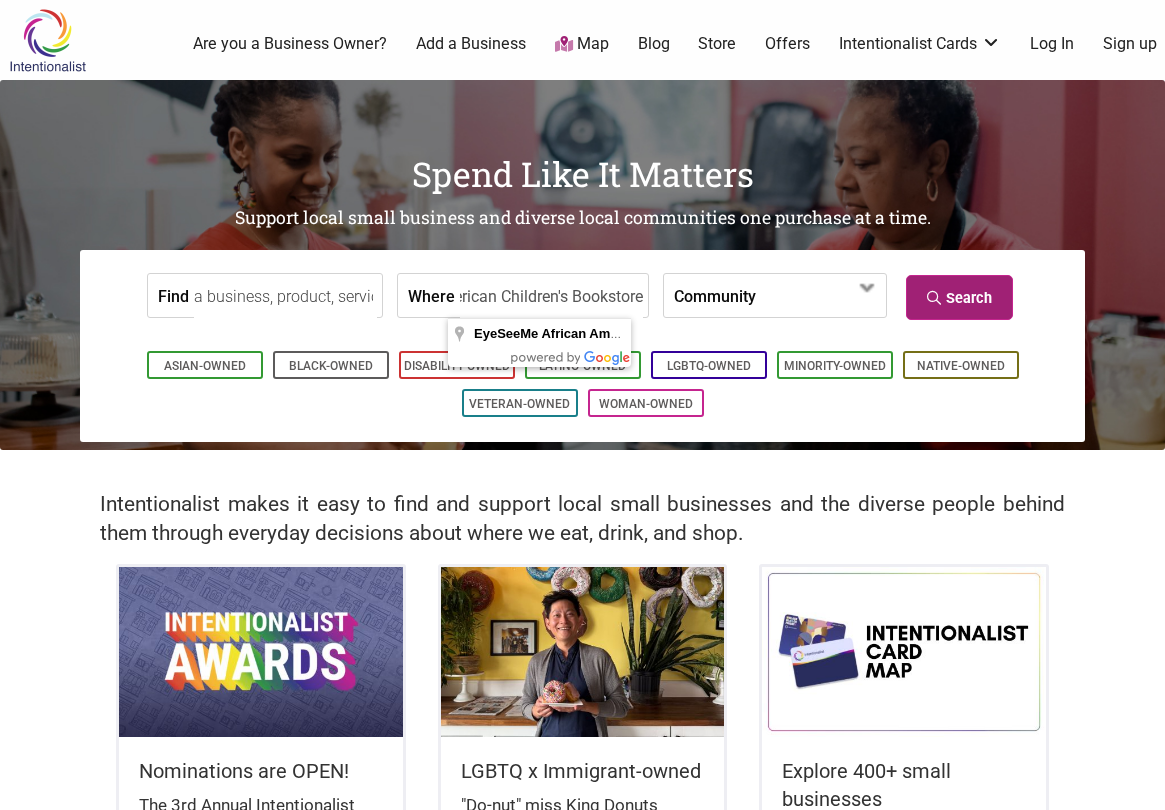 type on "EyeSeeMe African American Children's Bookstore" 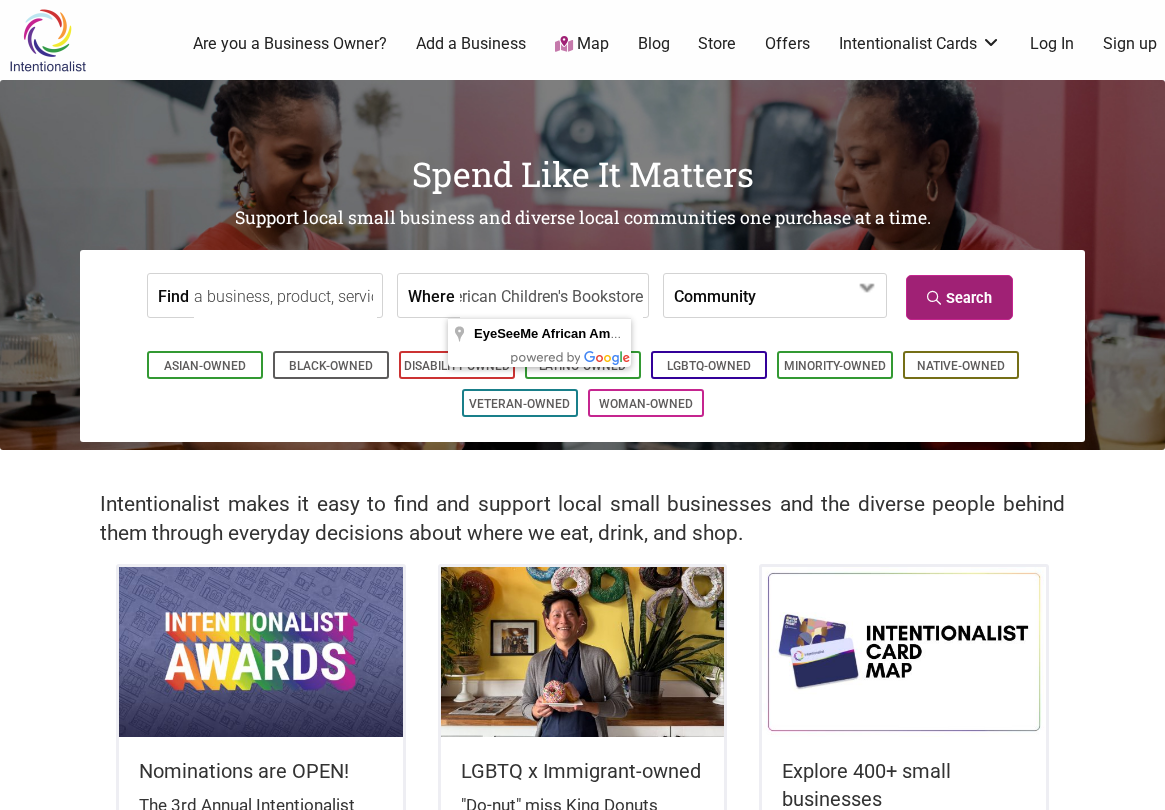 scroll, scrollTop: 0, scrollLeft: 0, axis: both 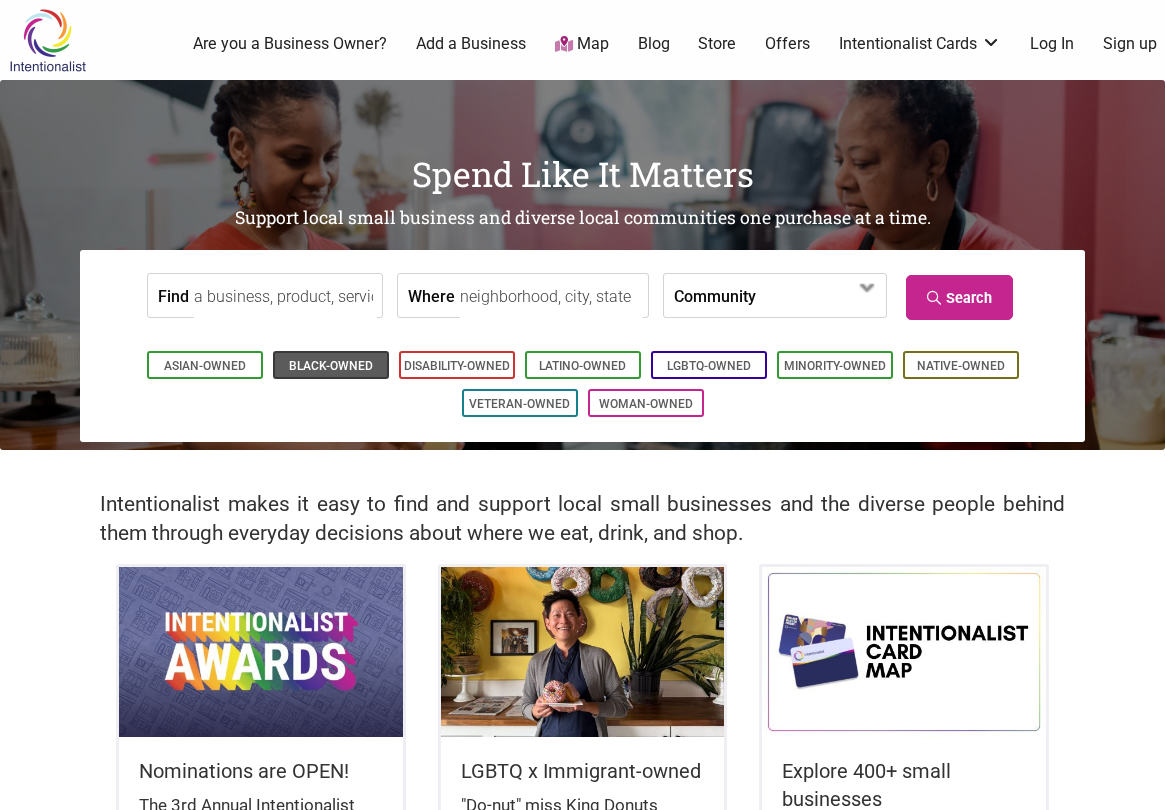 click on "Black-Owned" at bounding box center (331, 366) 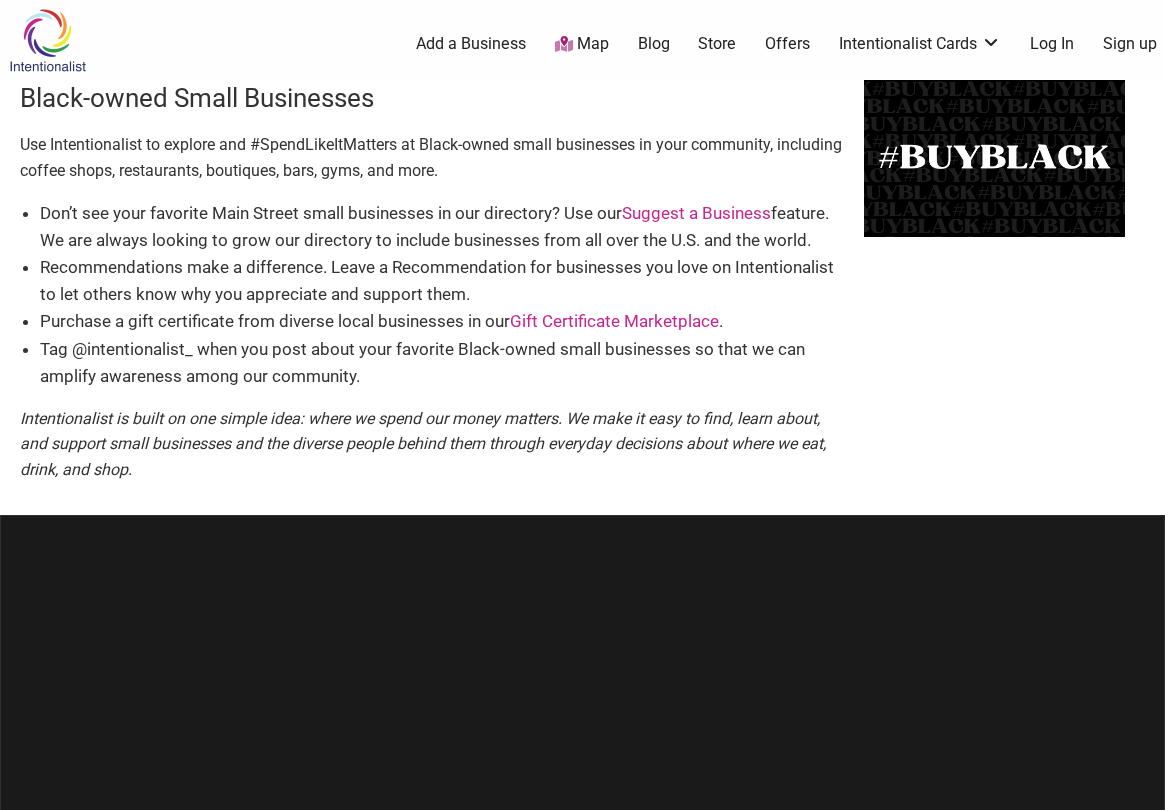 scroll, scrollTop: 0, scrollLeft: 0, axis: both 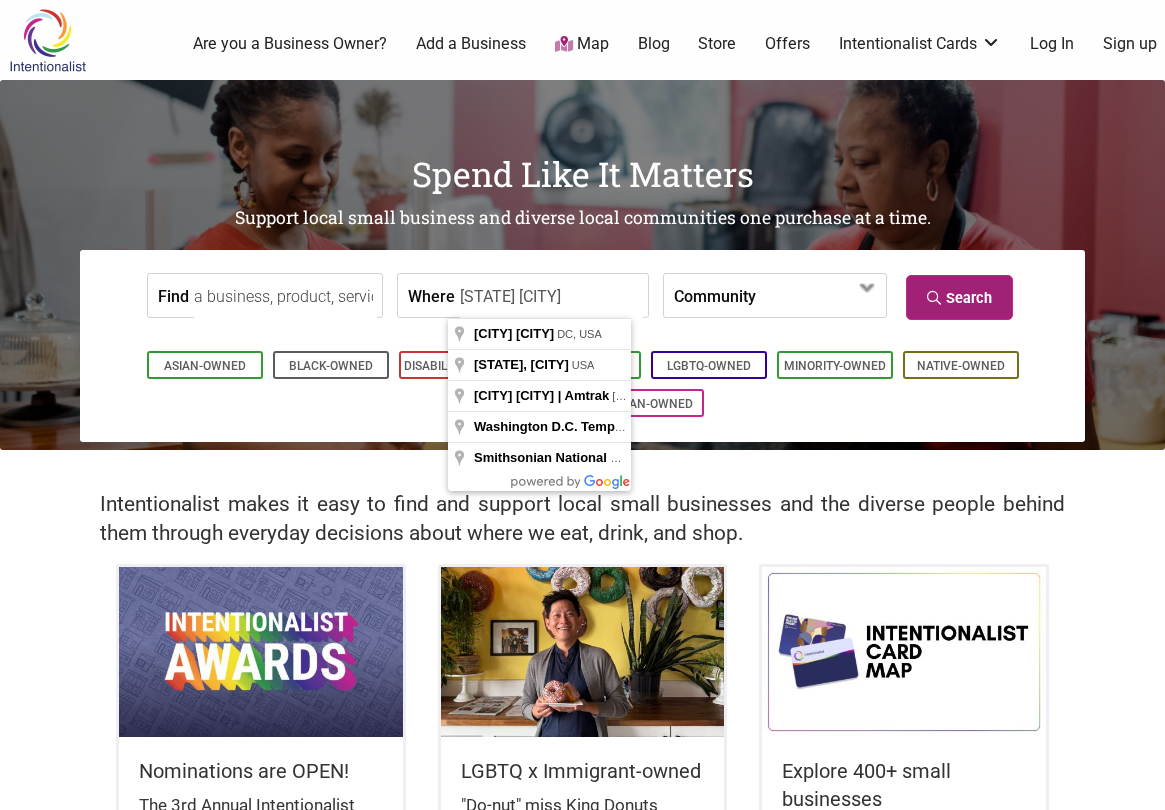 type on "[STATE] [CITY]" 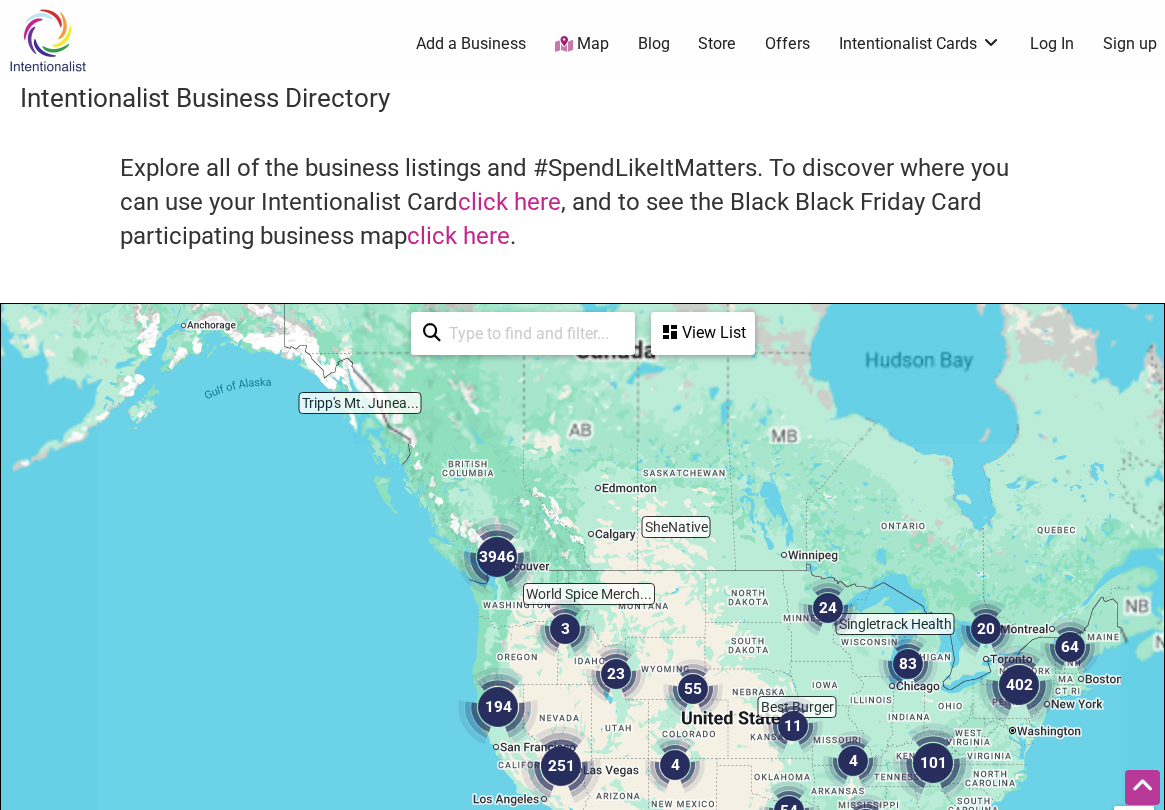 scroll, scrollTop: 500, scrollLeft: 0, axis: vertical 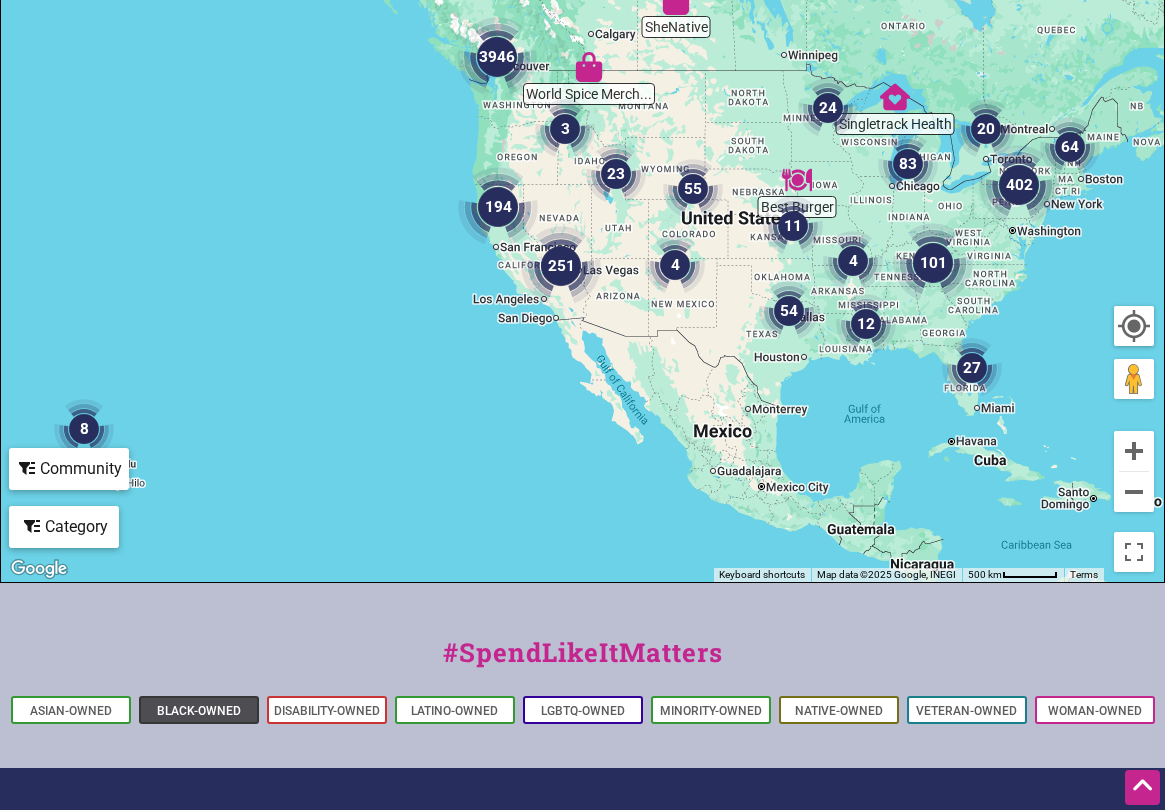 click on "Black-Owned" at bounding box center [199, 711] 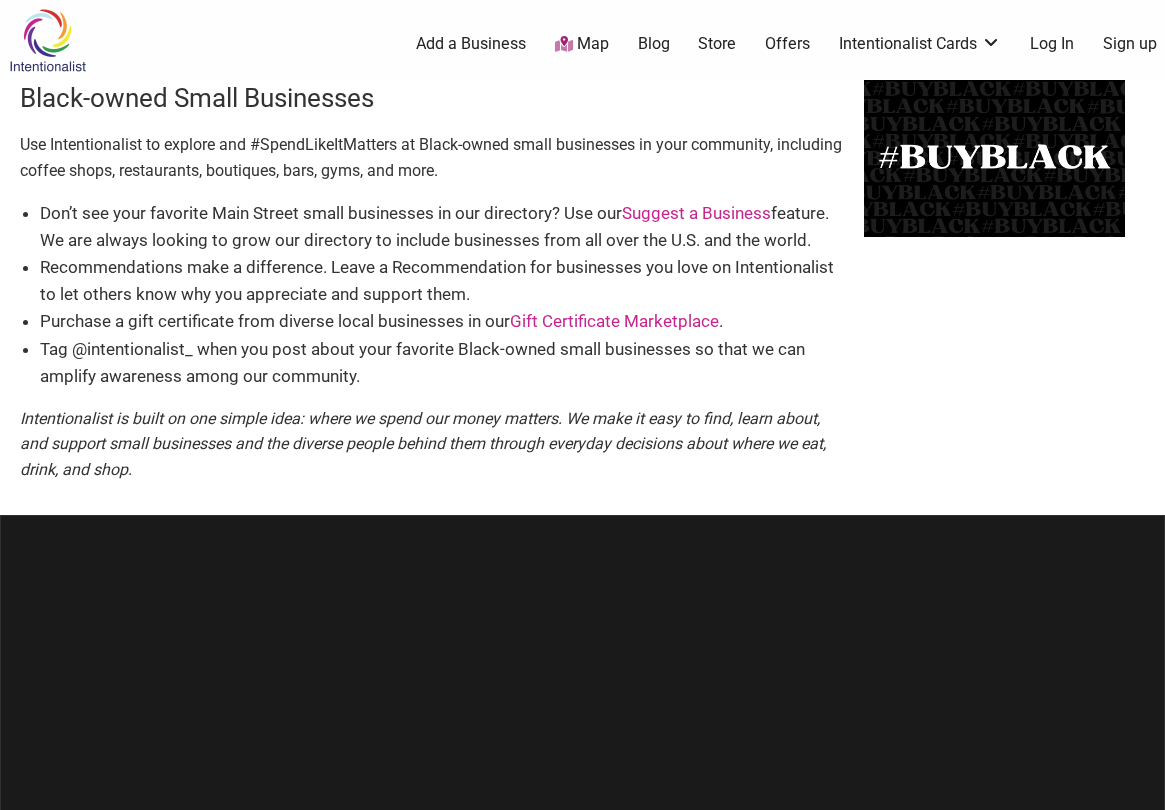 scroll, scrollTop: 0, scrollLeft: 0, axis: both 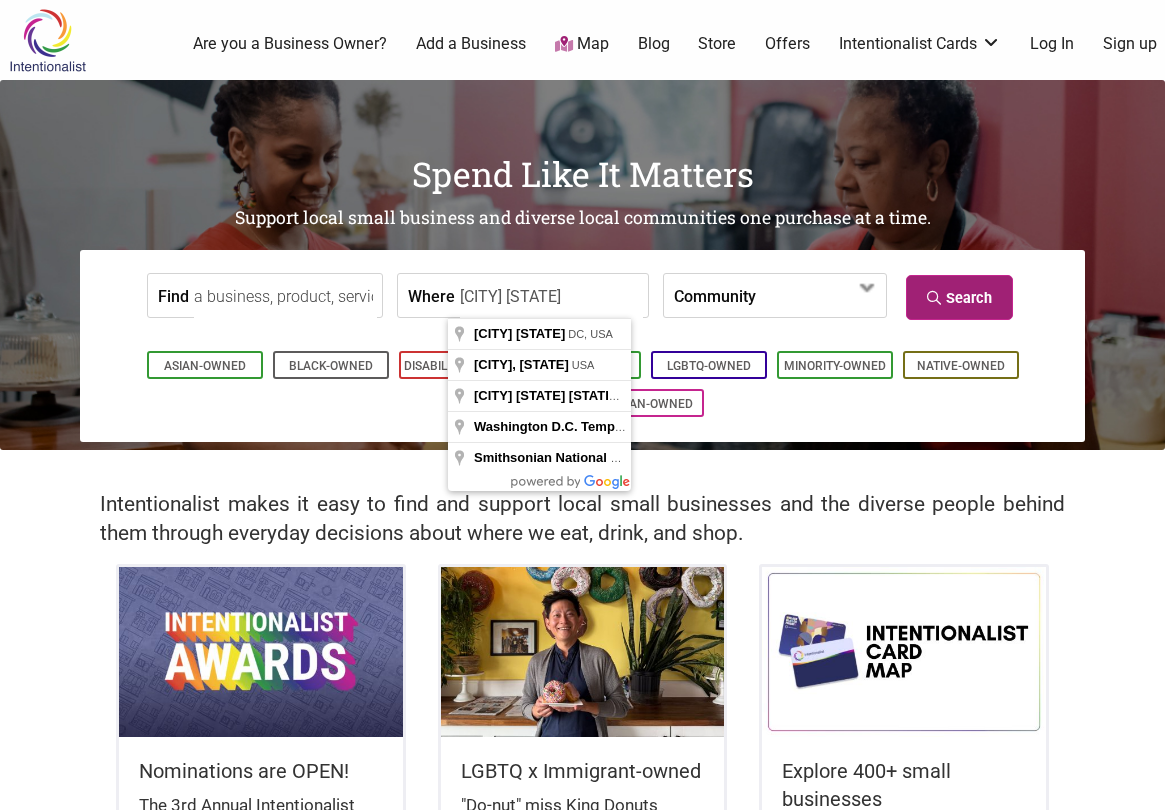 type on "[CITY] [STATE]" 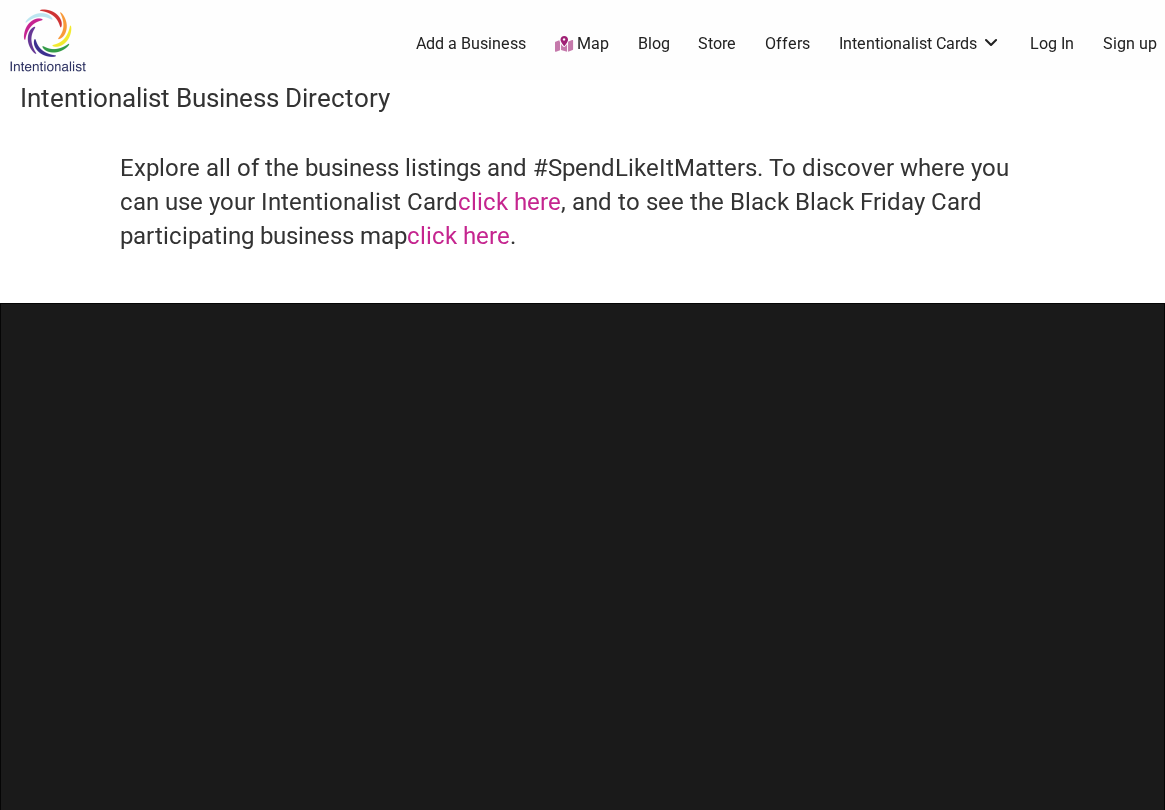 scroll, scrollTop: 0, scrollLeft: 0, axis: both 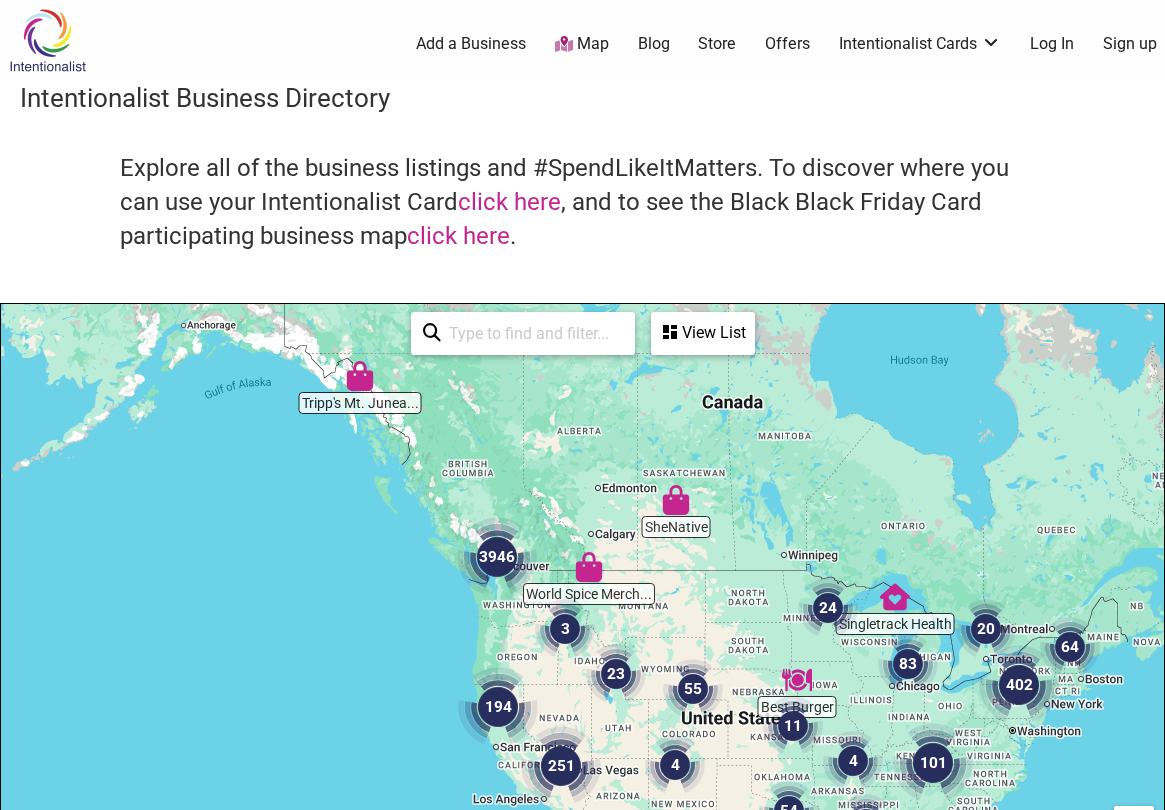 click on "Black-Owned" at bounding box center (199, 1211) 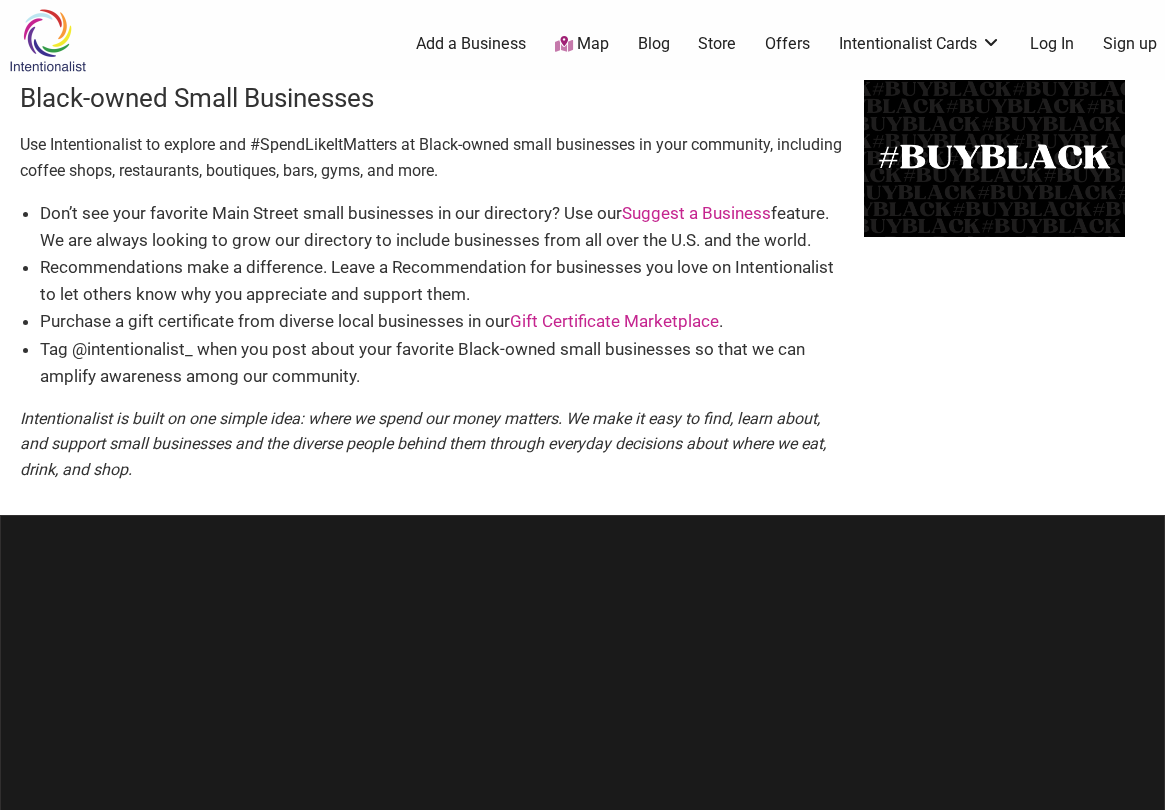 scroll, scrollTop: 0, scrollLeft: 0, axis: both 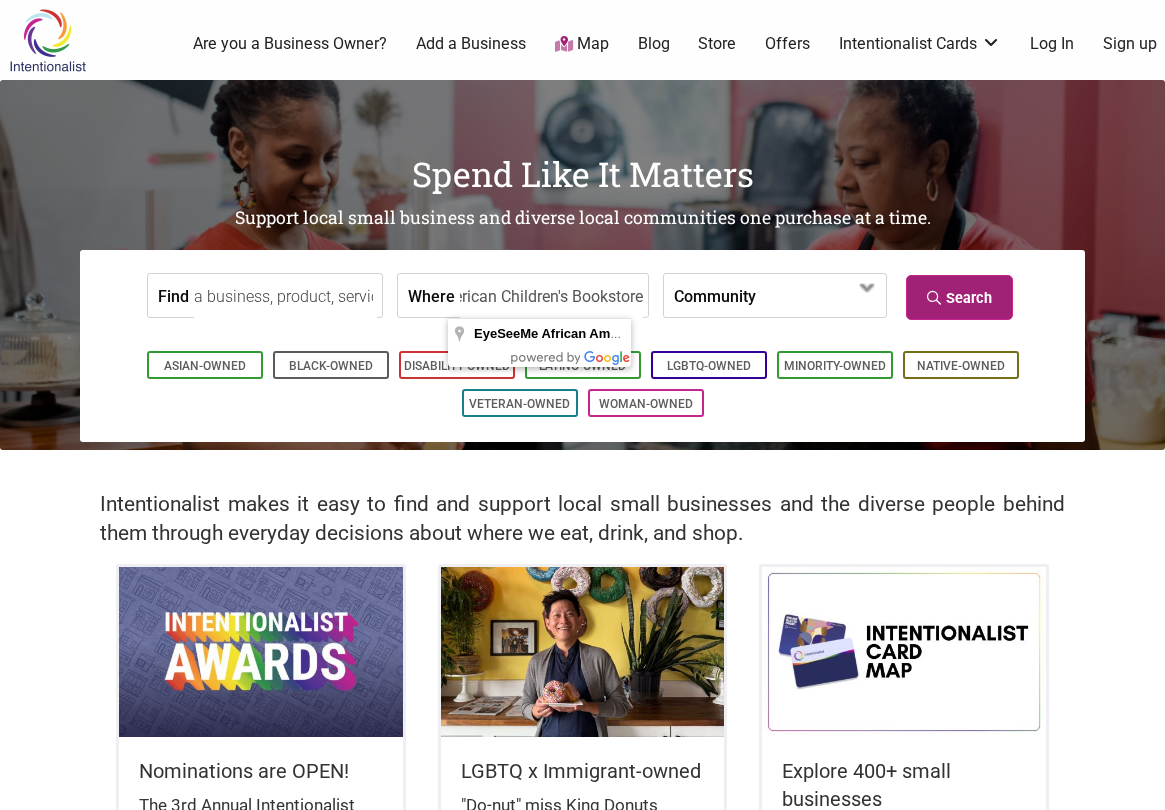 type on "EyeSeeMe African American Children's Bookstore" 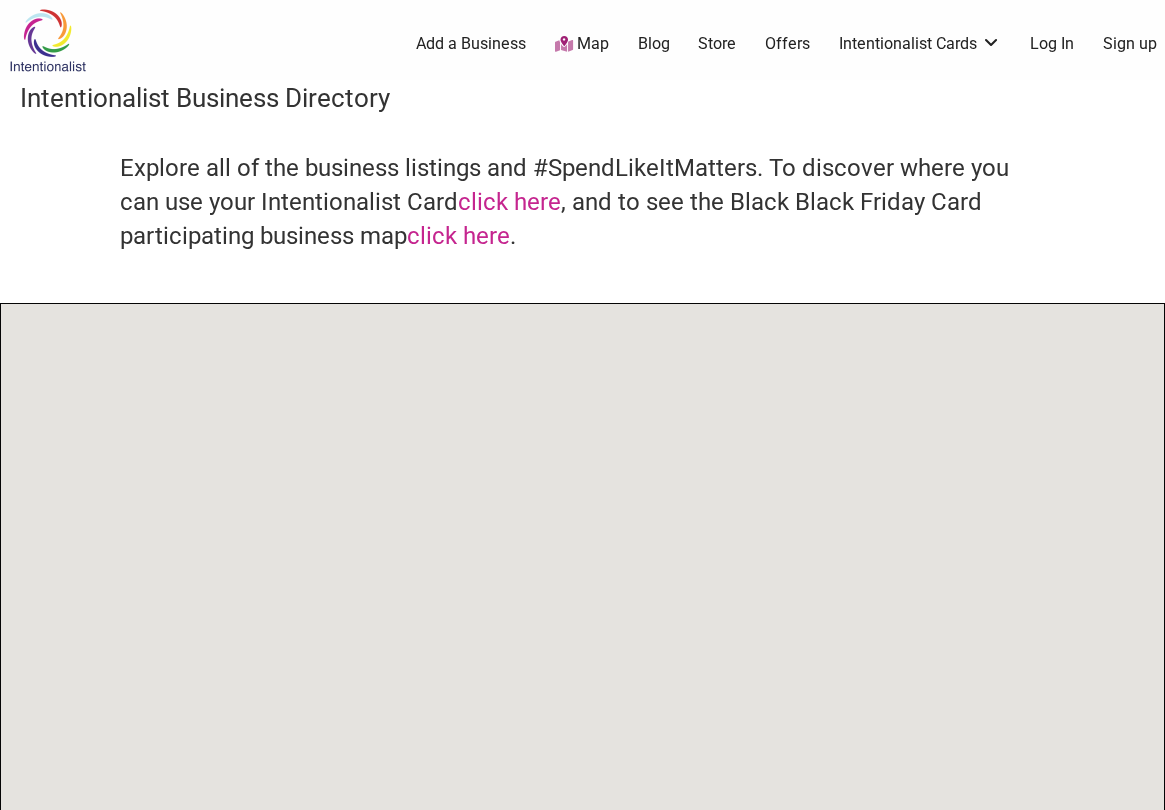scroll, scrollTop: 0, scrollLeft: 0, axis: both 